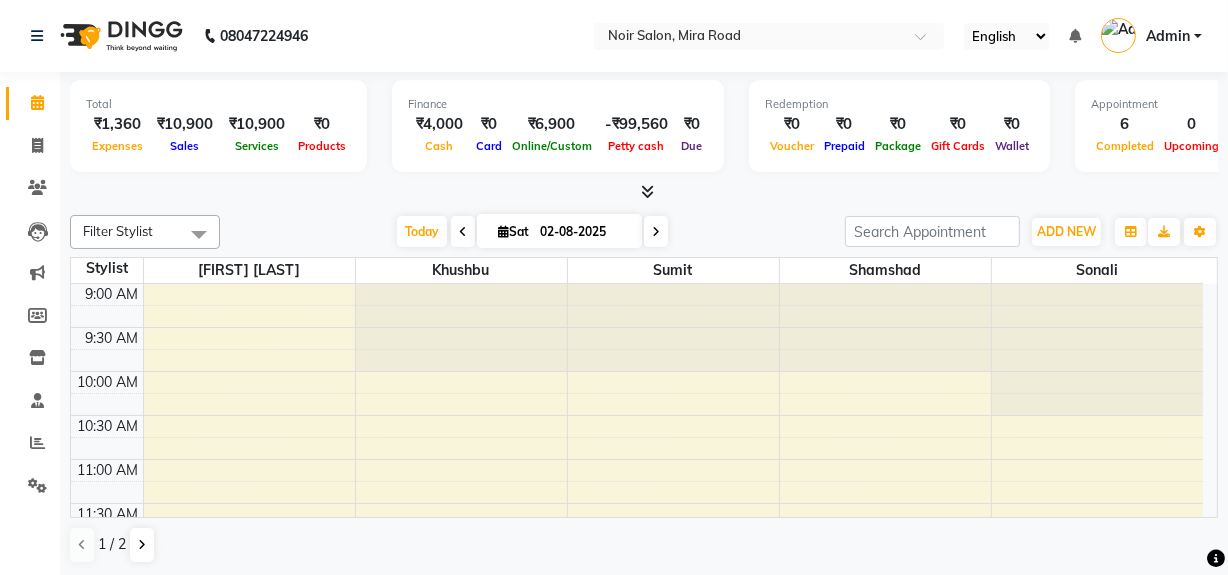 scroll, scrollTop: 0, scrollLeft: 0, axis: both 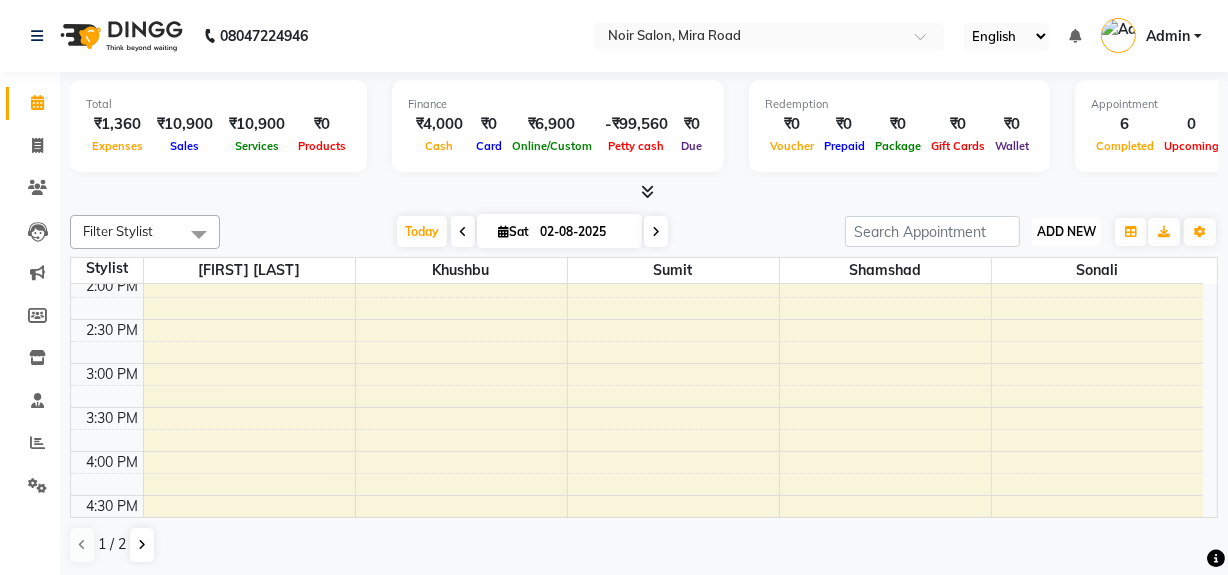 click on "ADD NEW" at bounding box center [1066, 231] 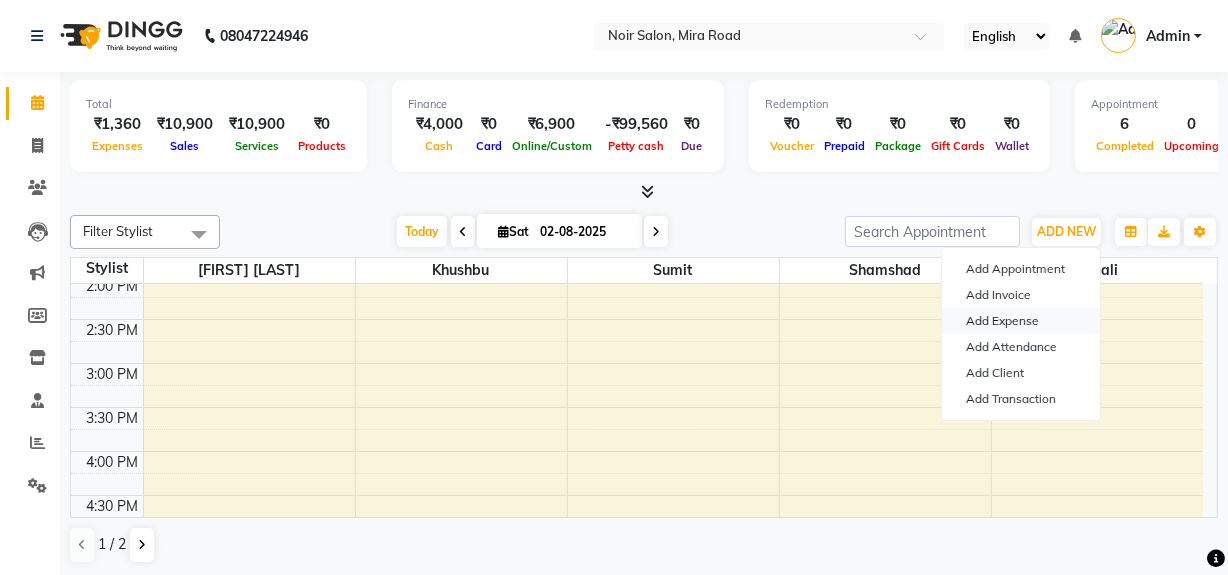 click on "Add Expense" at bounding box center [1021, 321] 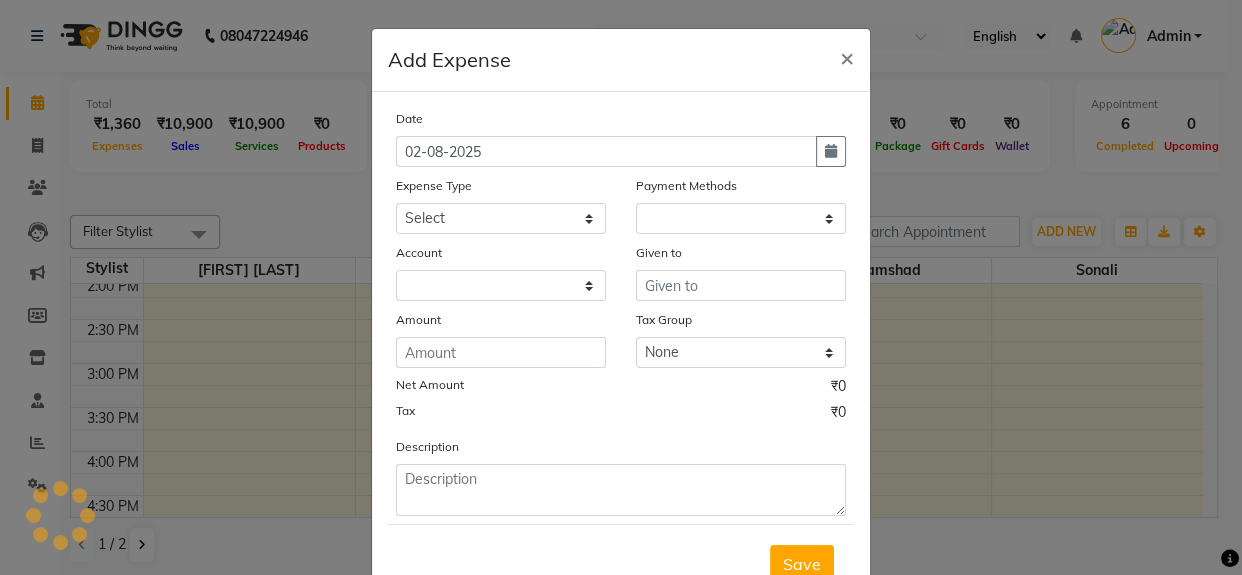 select on "1" 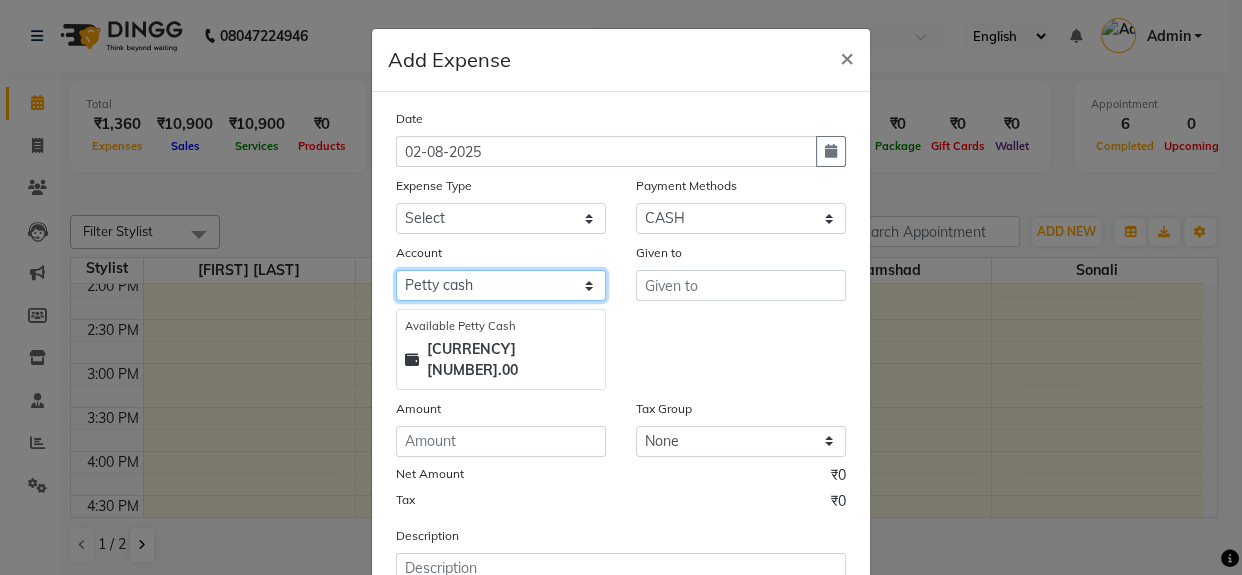 click on "Select Petty cash Default account" 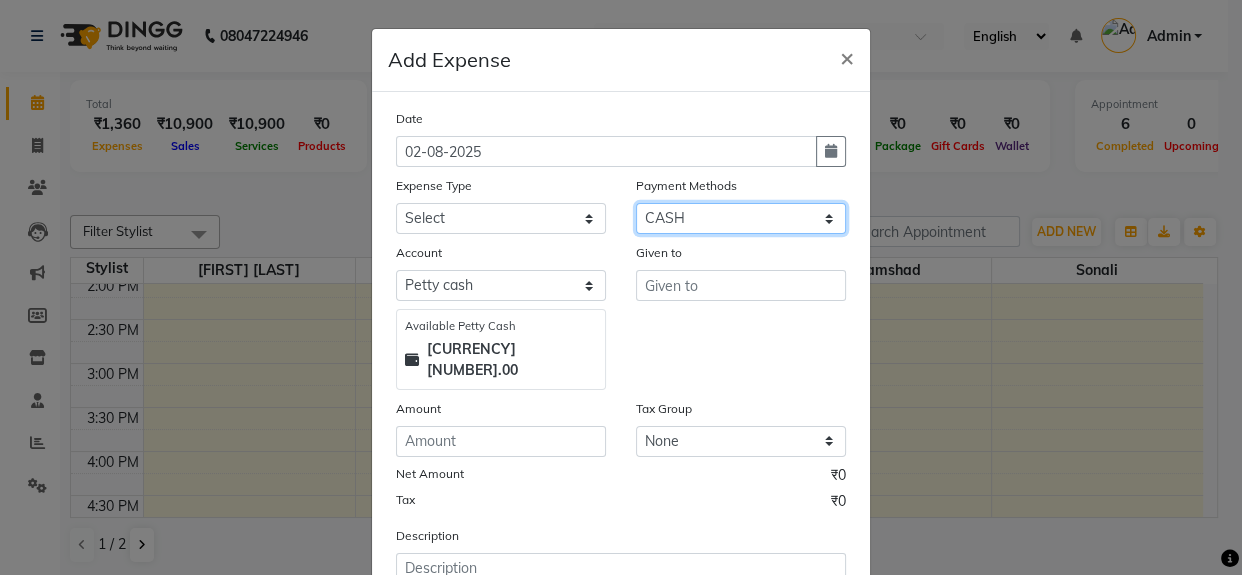 click on "Select Package PhonePe Voucher Gift Card GPay CARD Prepaid CASH ONLINE Wallet" 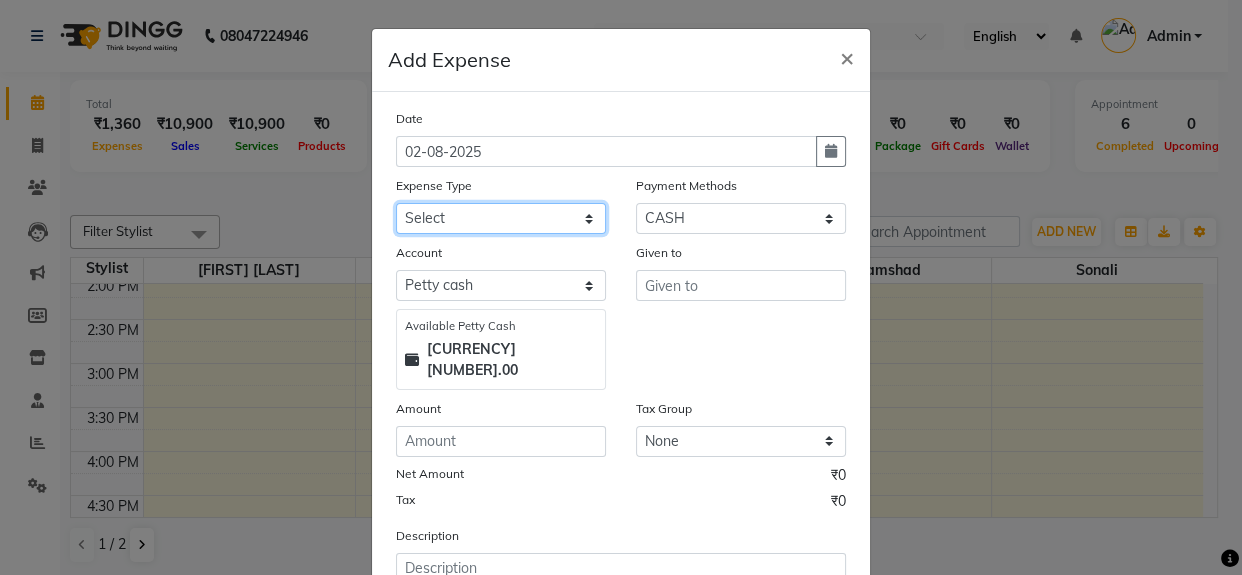 click on "Select Advance Advance Salary Bank charges Cash transfer to bank Cash transfer to hub charity Check Client Snacks Disposabal Electricity bill Equipment Incentive Lundry Maintenance Marketing milk OT Owner Snacks Pantry Product Rent Salary saloon electricity staff advance Staff Snacks Tea Tip Water" 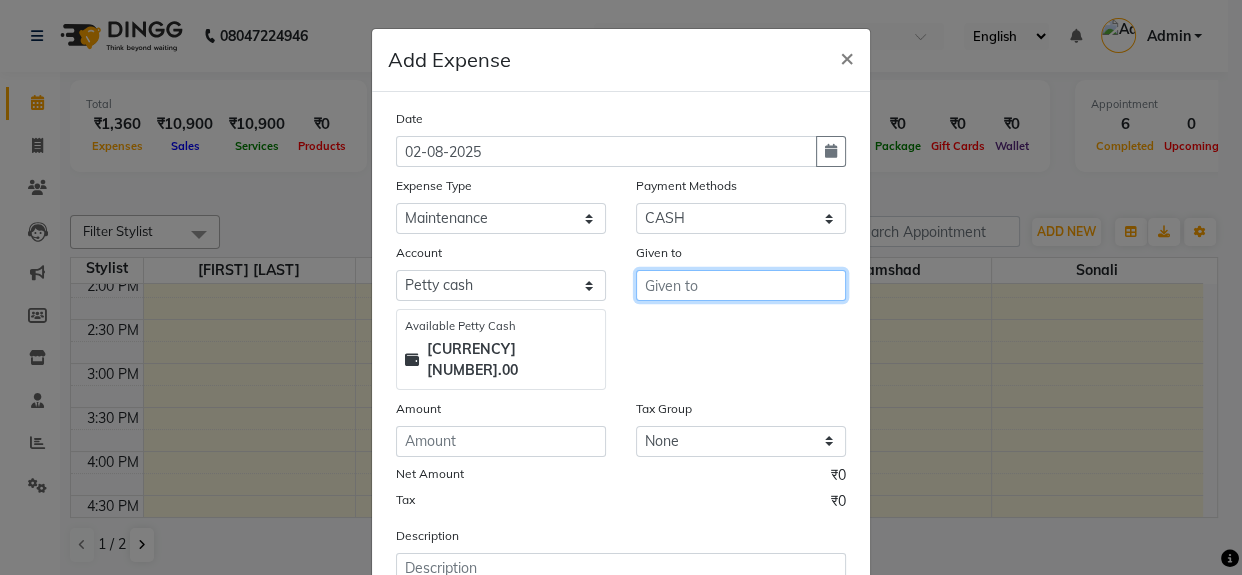 click at bounding box center [741, 285] 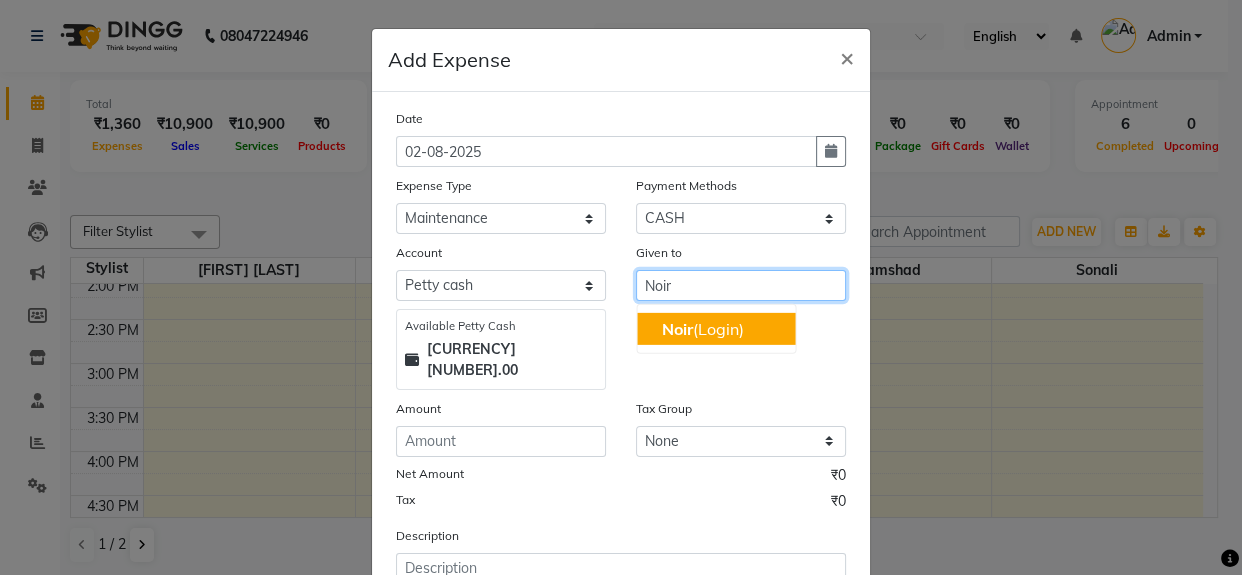 type on "Noir" 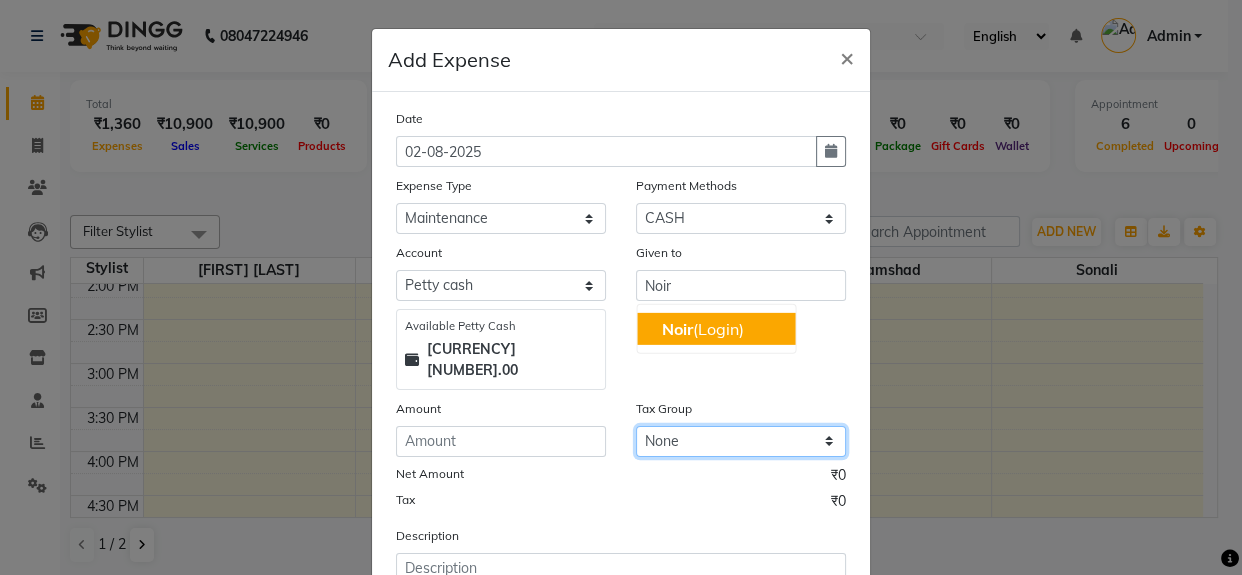 click on "None GST" 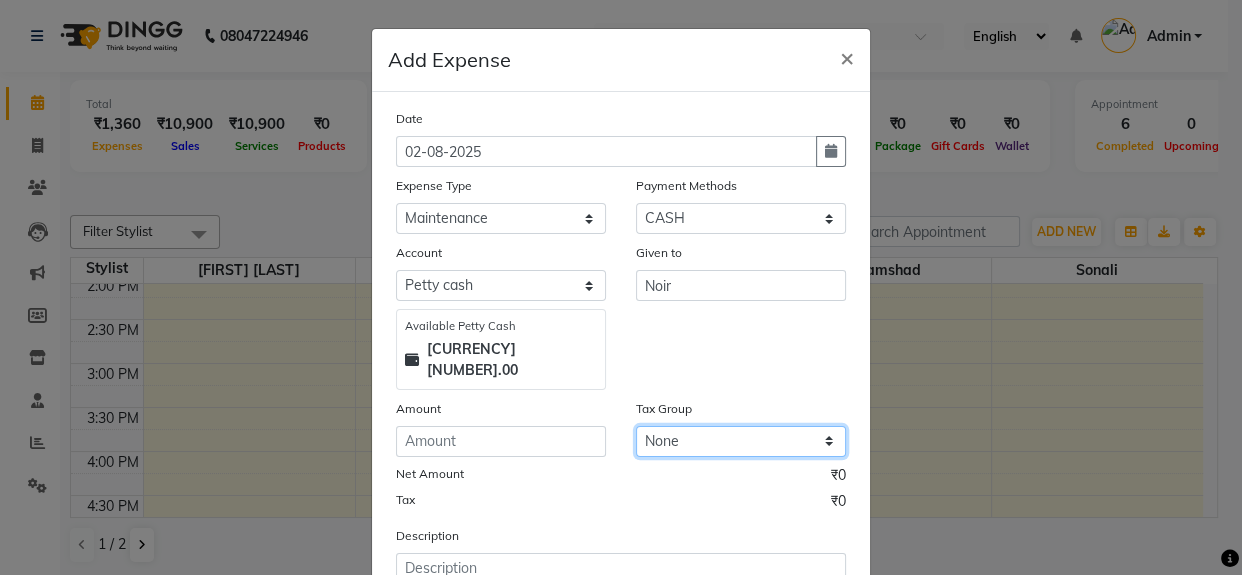 click on "None GST" 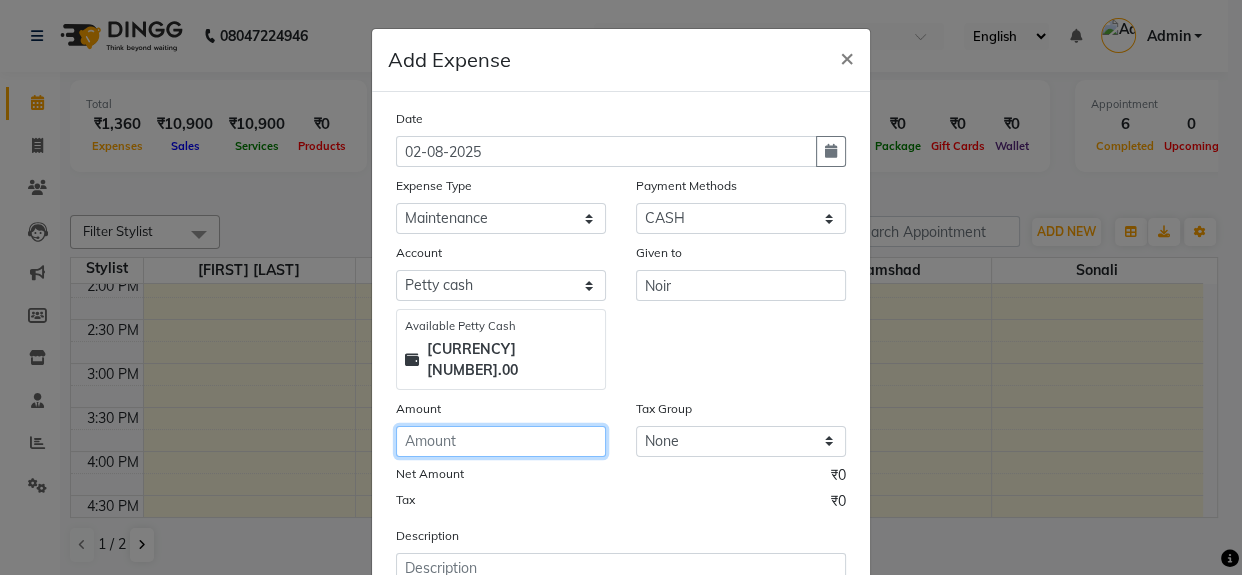 click 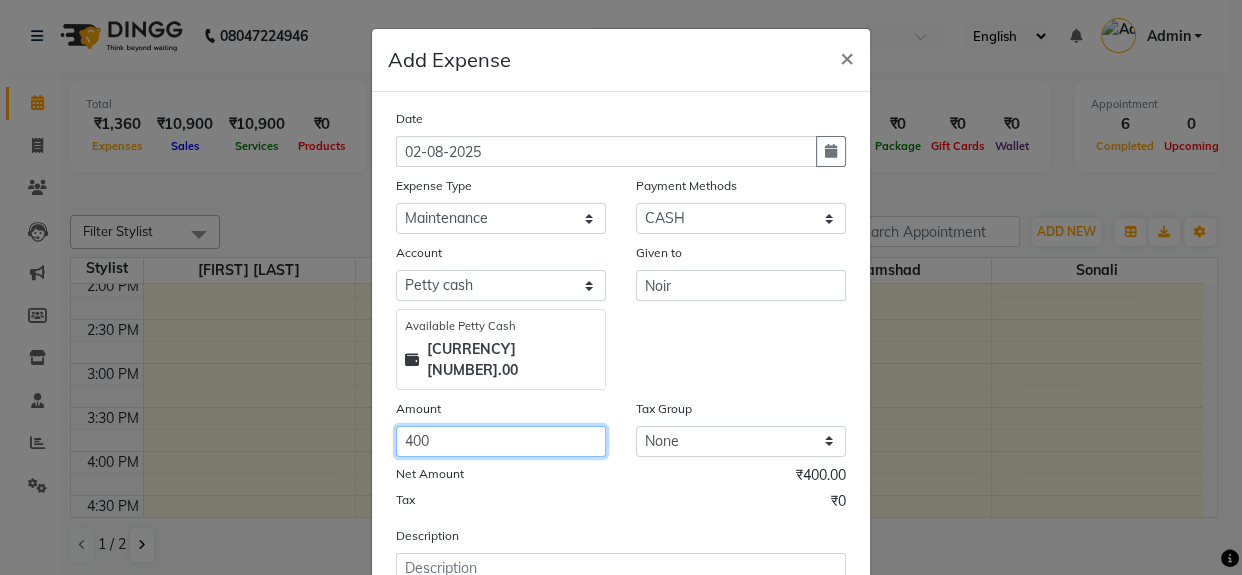 type on "400" 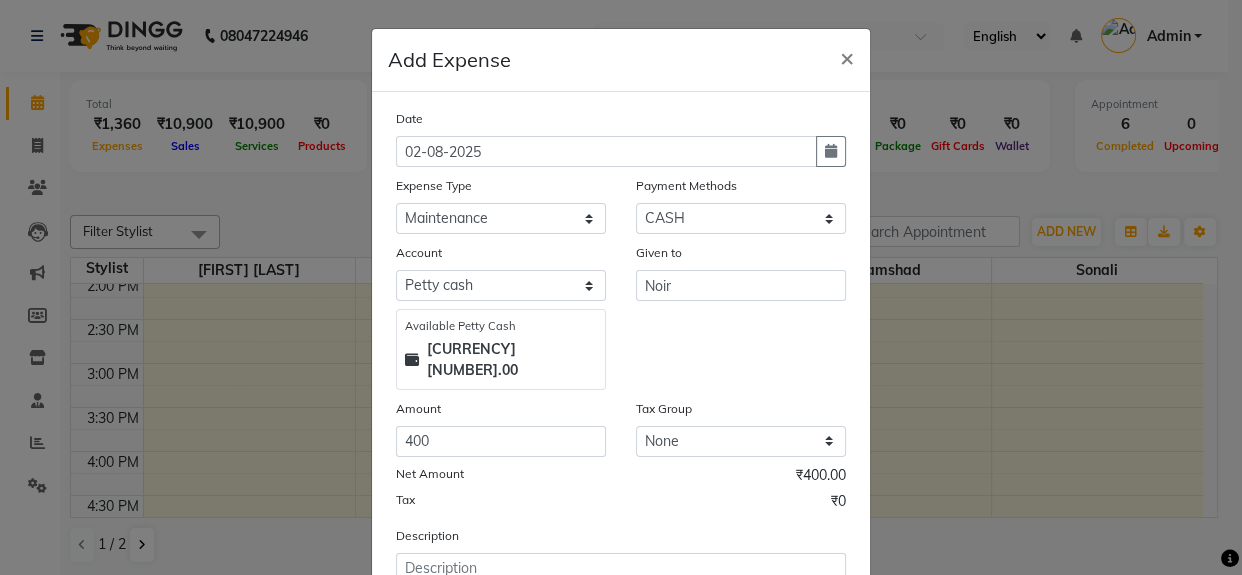 click on "Description" 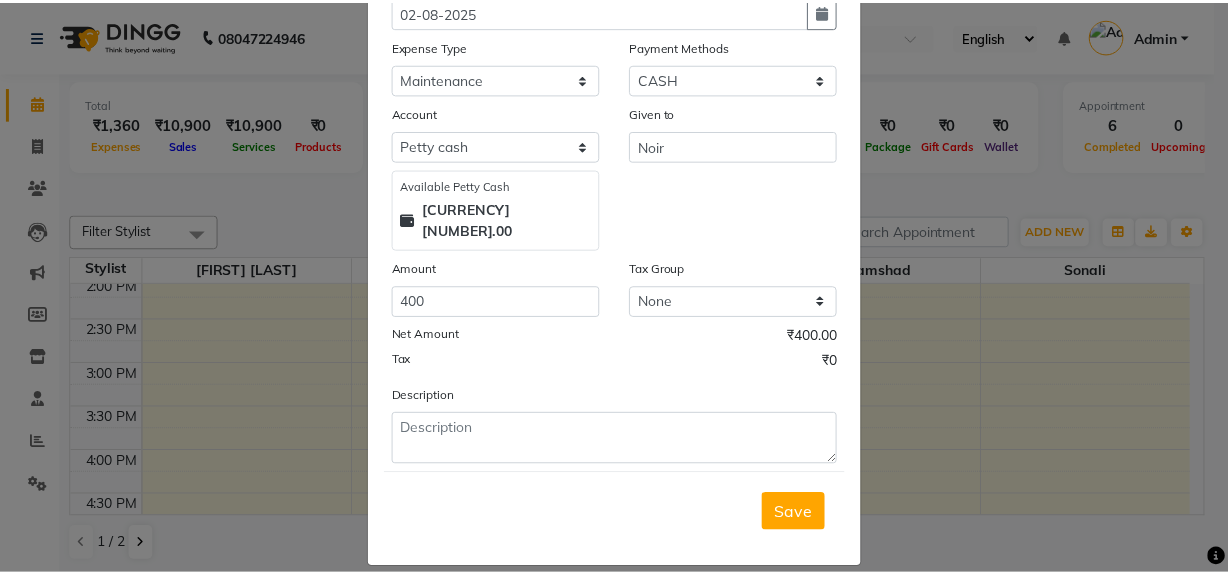 scroll, scrollTop: 142, scrollLeft: 0, axis: vertical 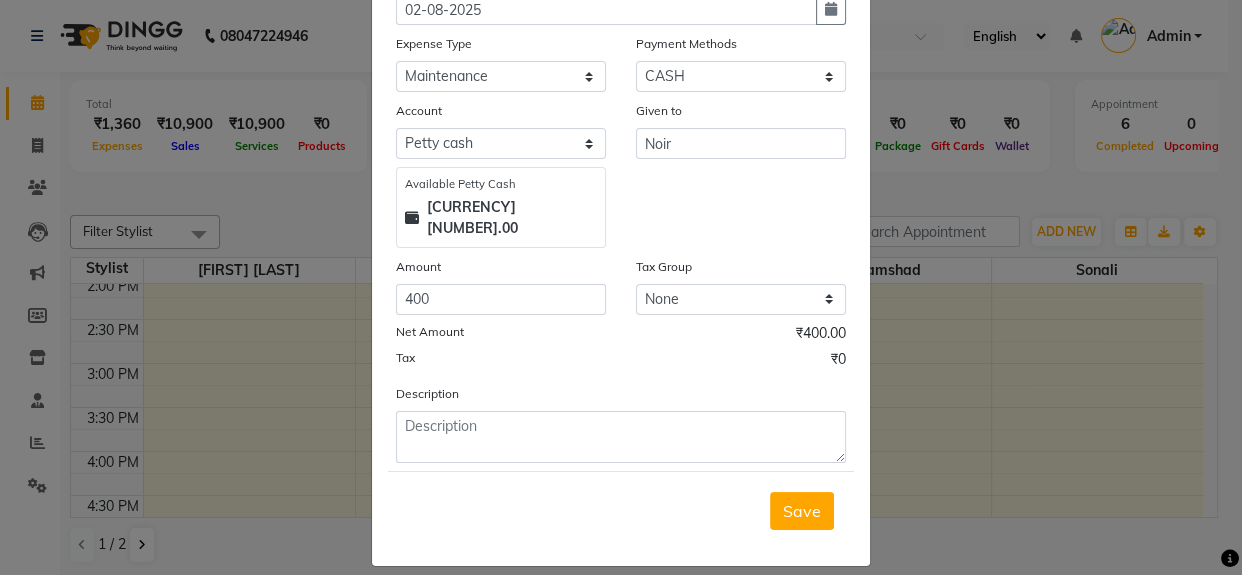 click on "Description" 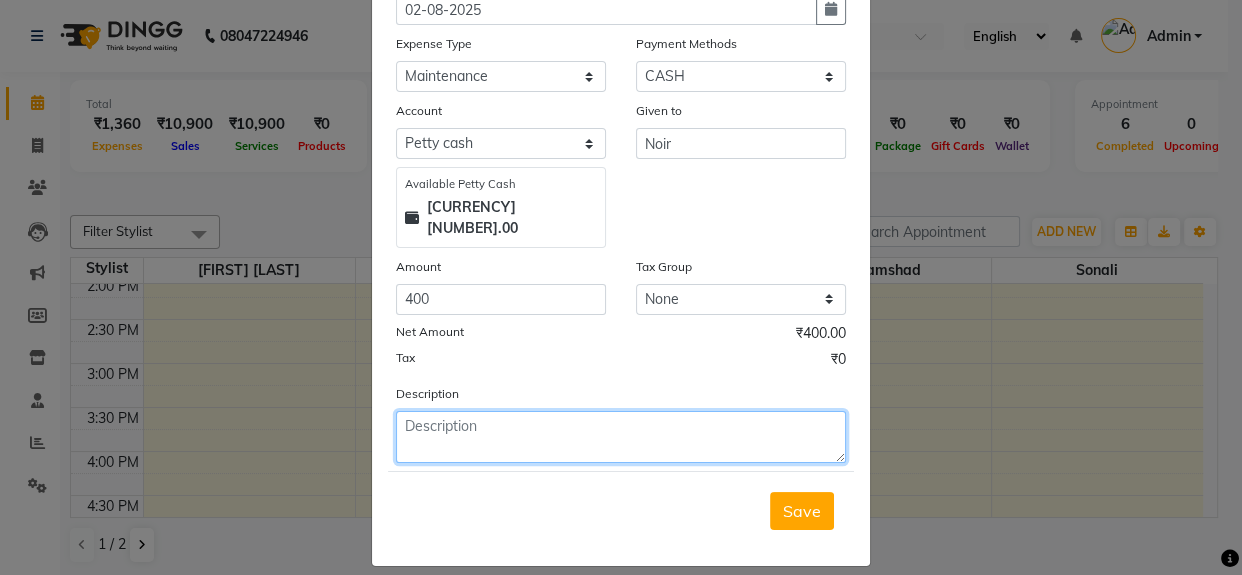 click 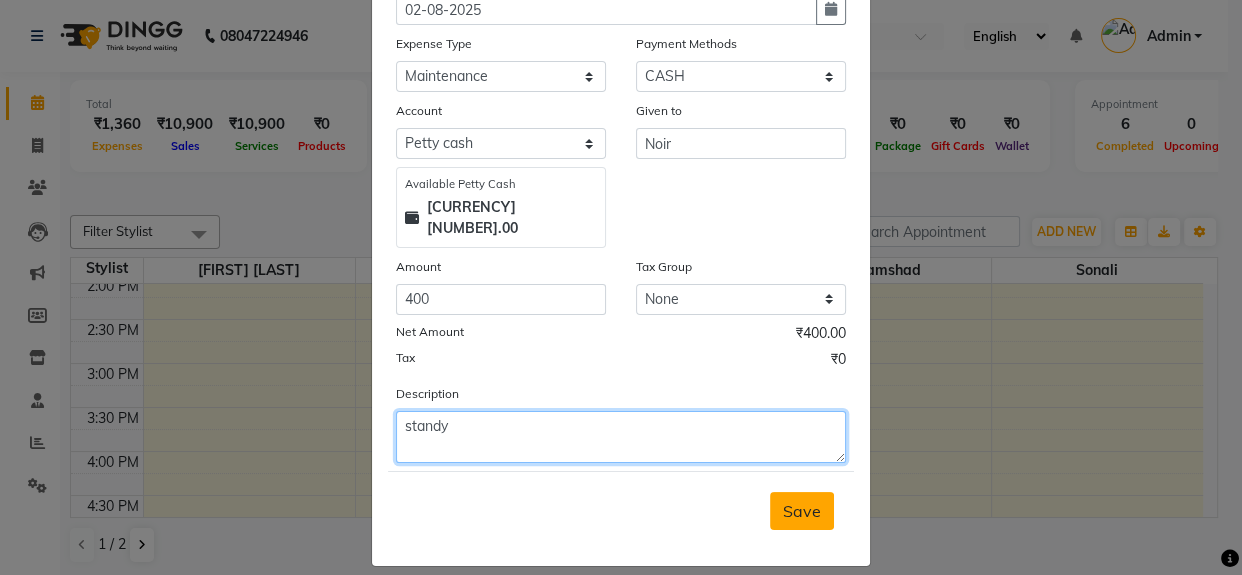 type on "standy" 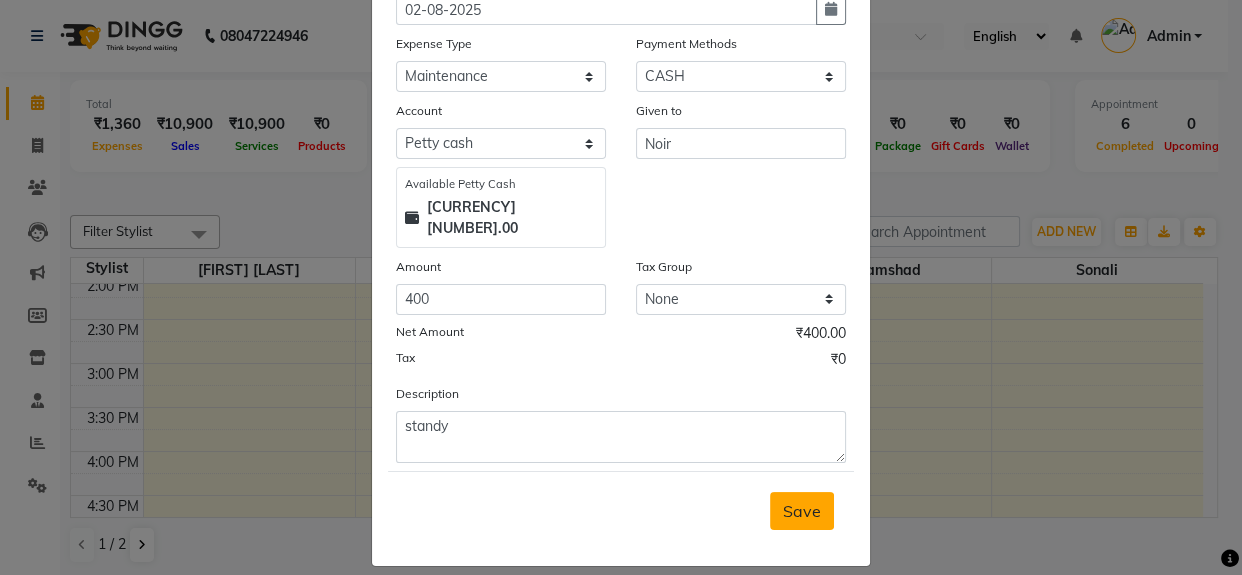 click on "Save" at bounding box center (802, 511) 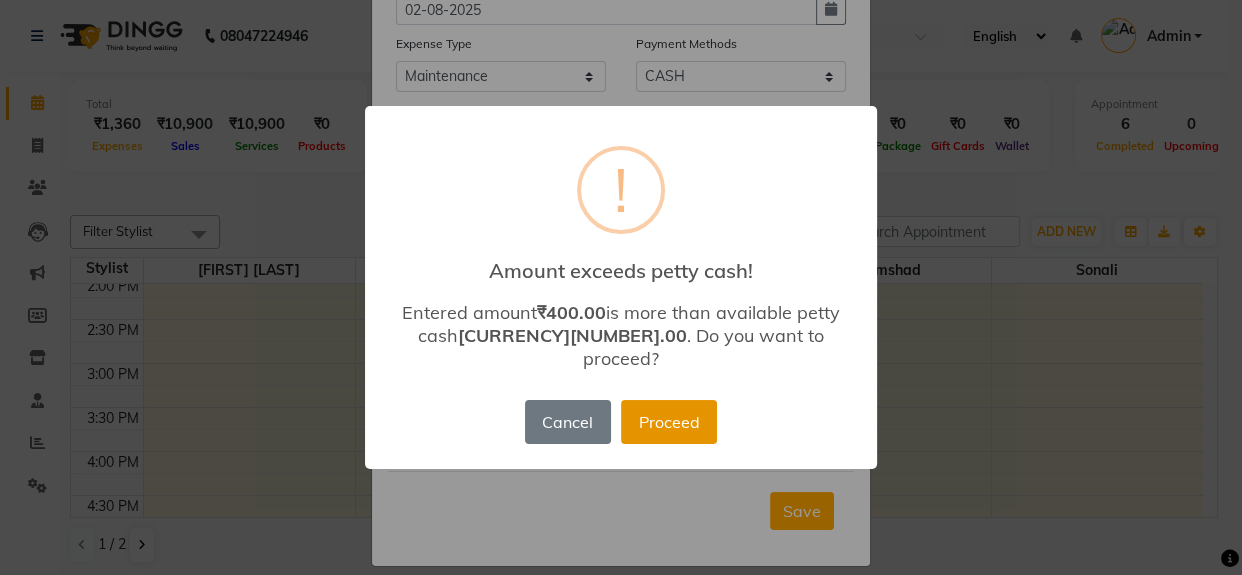 click on "Proceed" at bounding box center [669, 422] 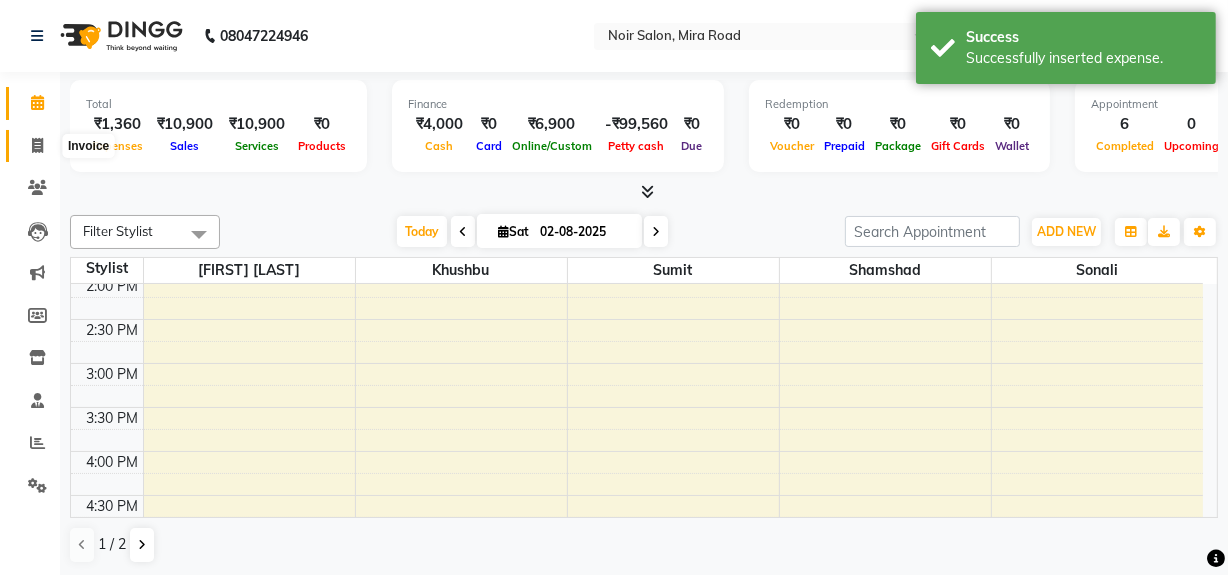 click 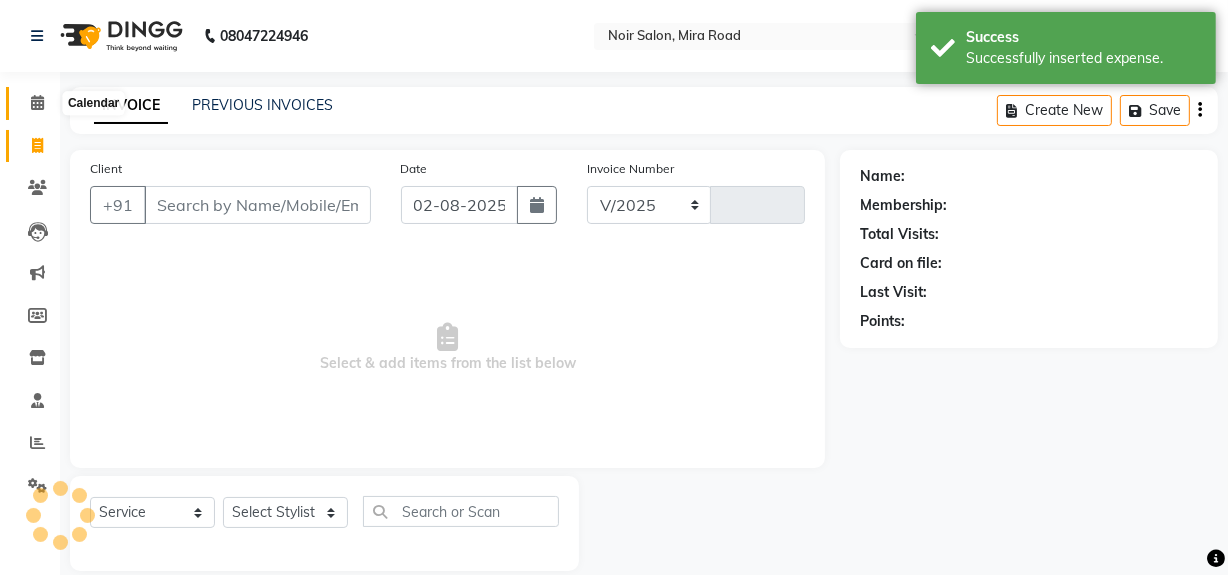 select on "5495" 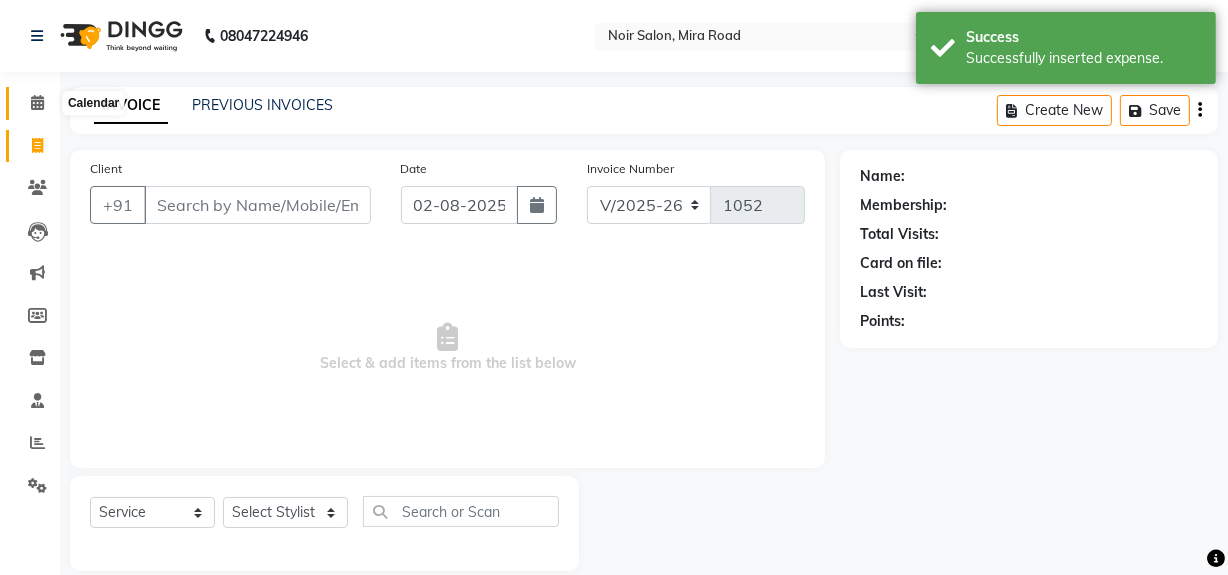 click 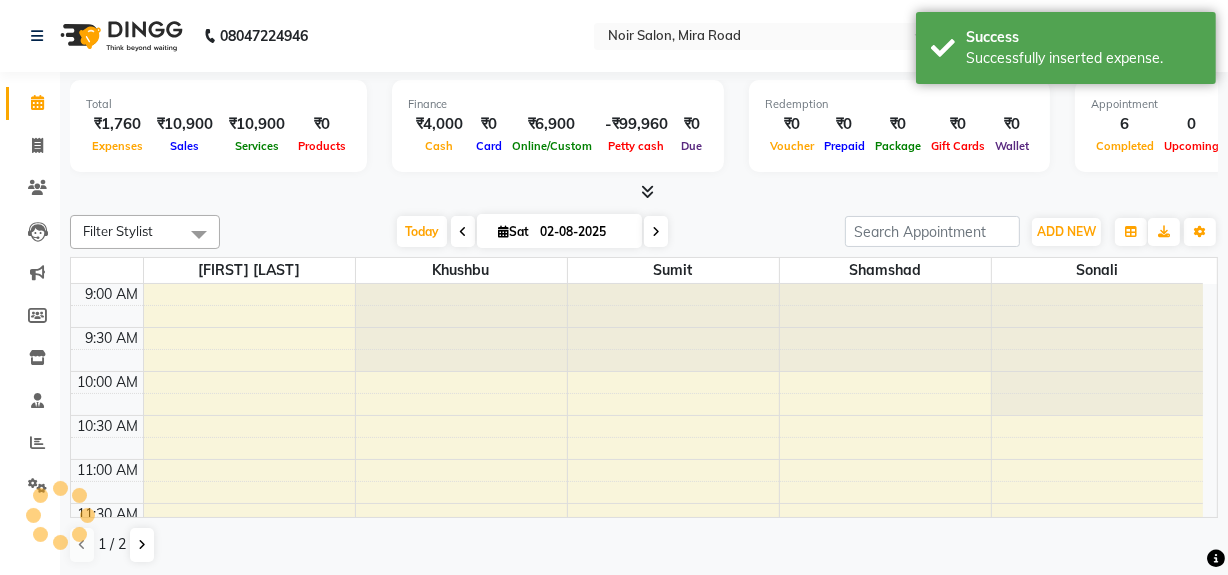 scroll, scrollTop: 0, scrollLeft: 0, axis: both 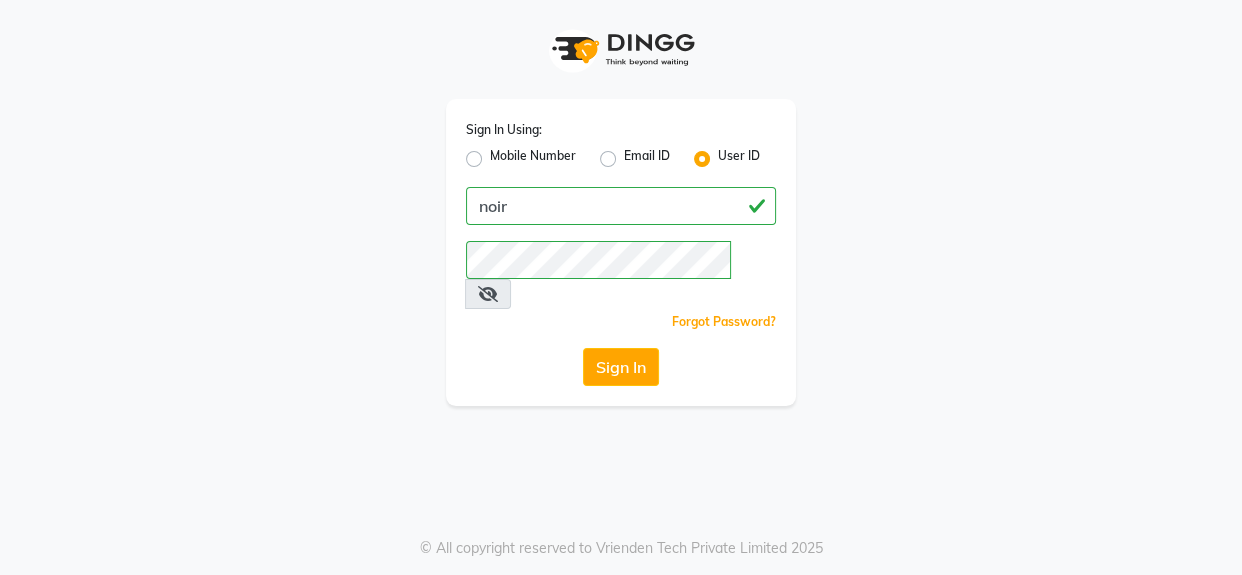 click on "Sign In" 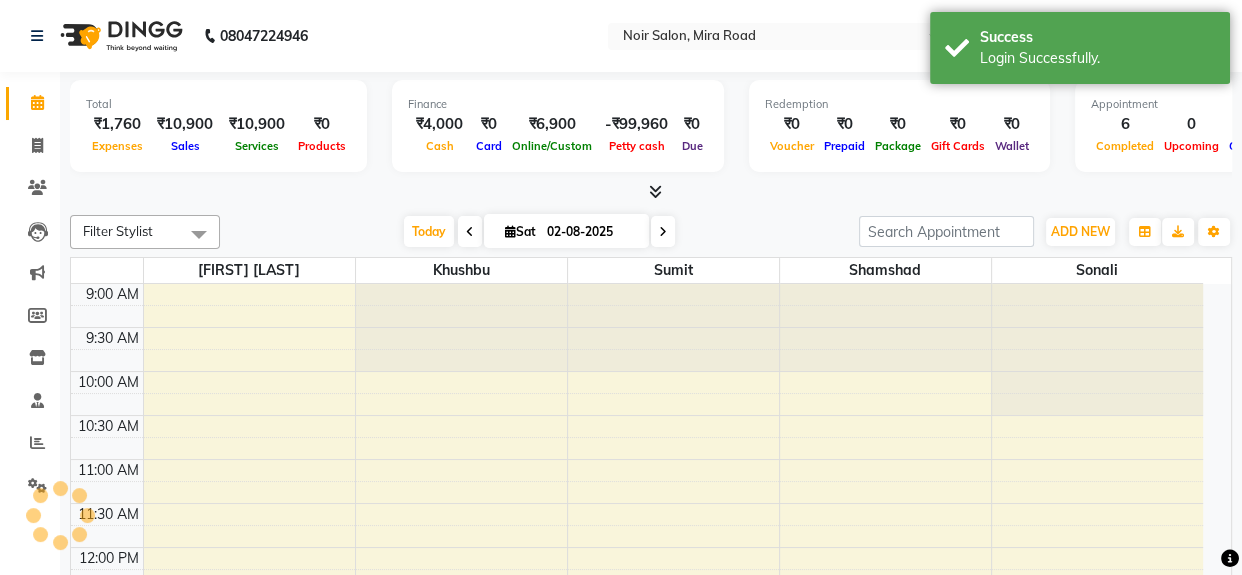 select on "en" 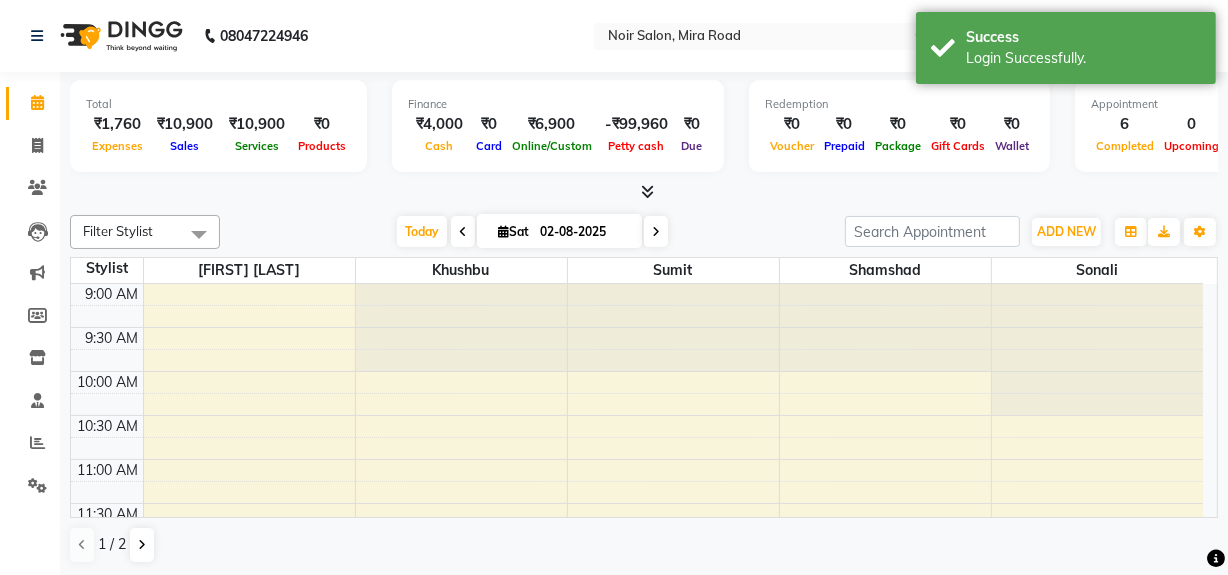 scroll, scrollTop: 0, scrollLeft: 0, axis: both 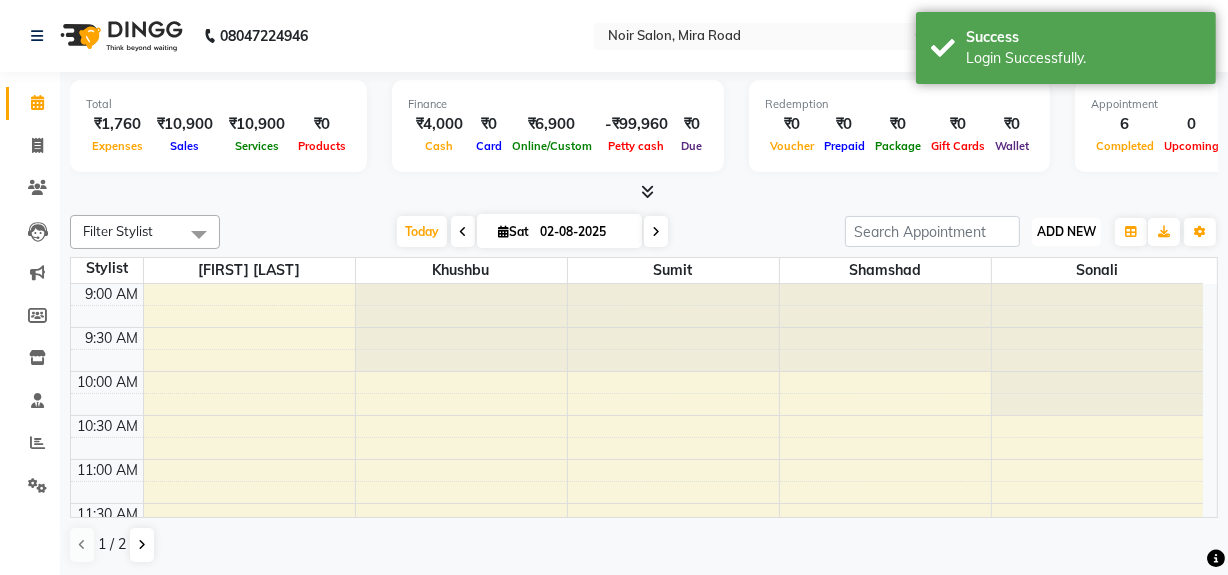 click on "ADD NEW Toggle Dropdown" at bounding box center [1066, 232] 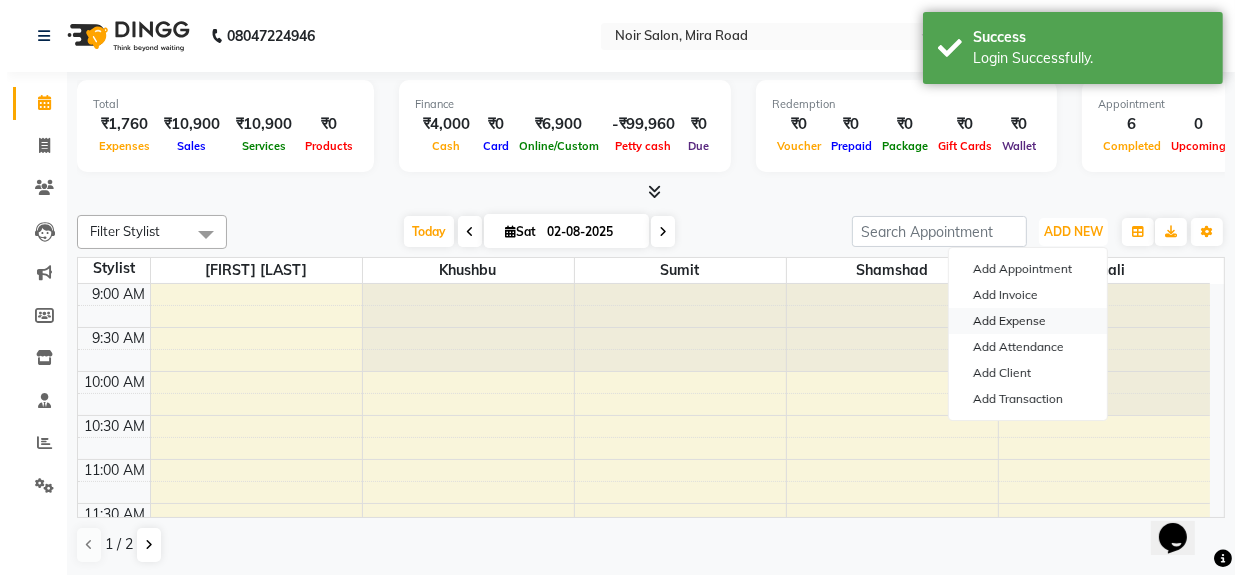 scroll, scrollTop: 0, scrollLeft: 0, axis: both 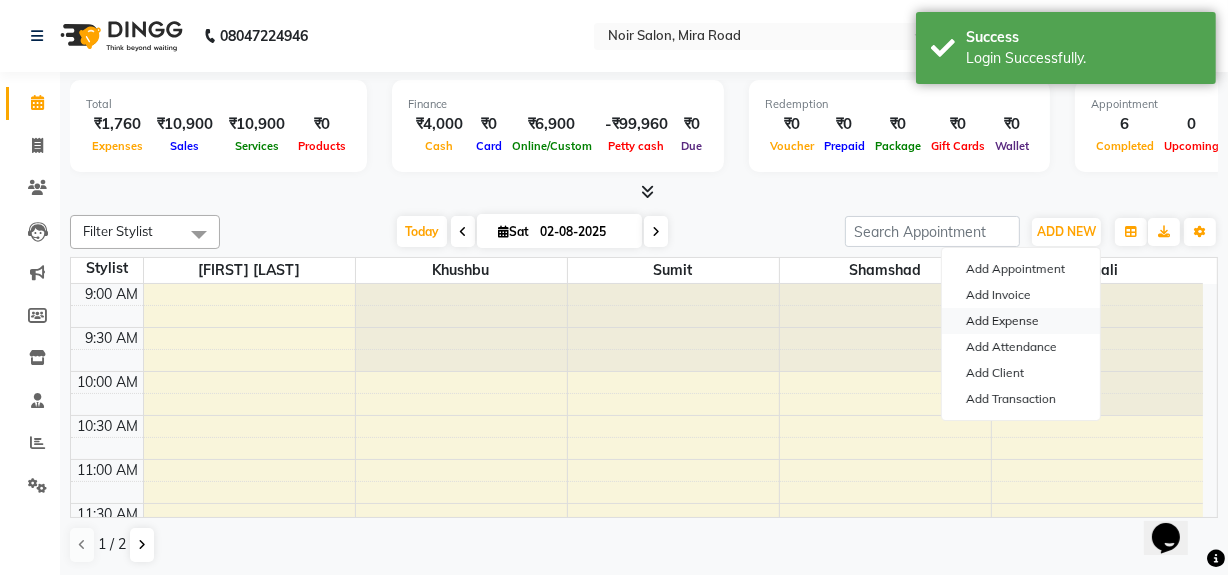 click on "Add Expense" at bounding box center [1021, 321] 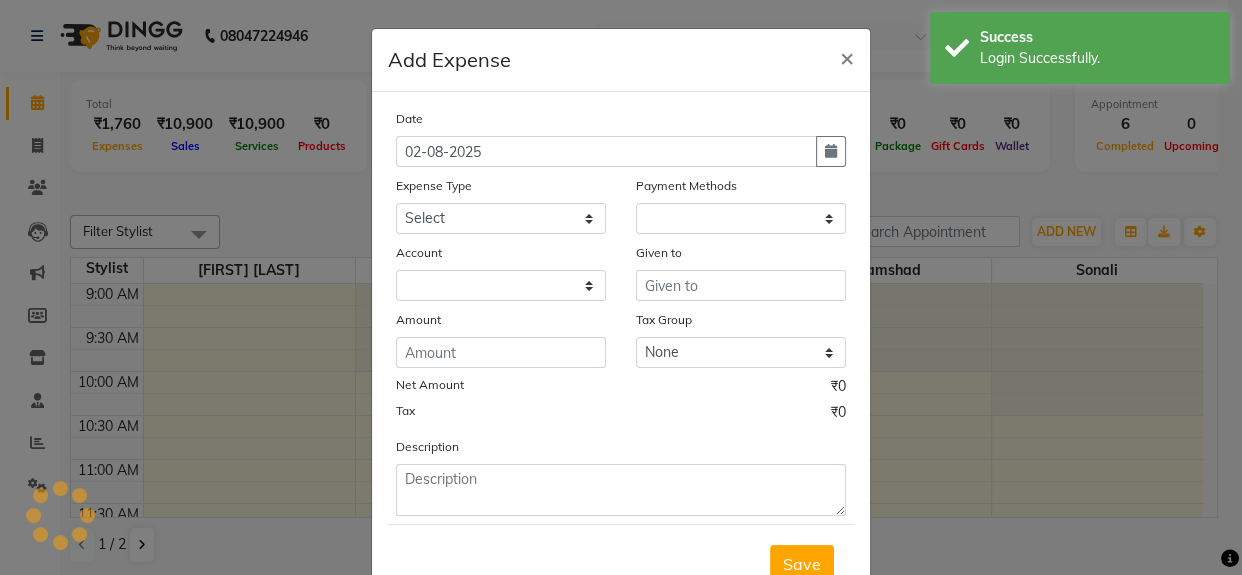 select on "1" 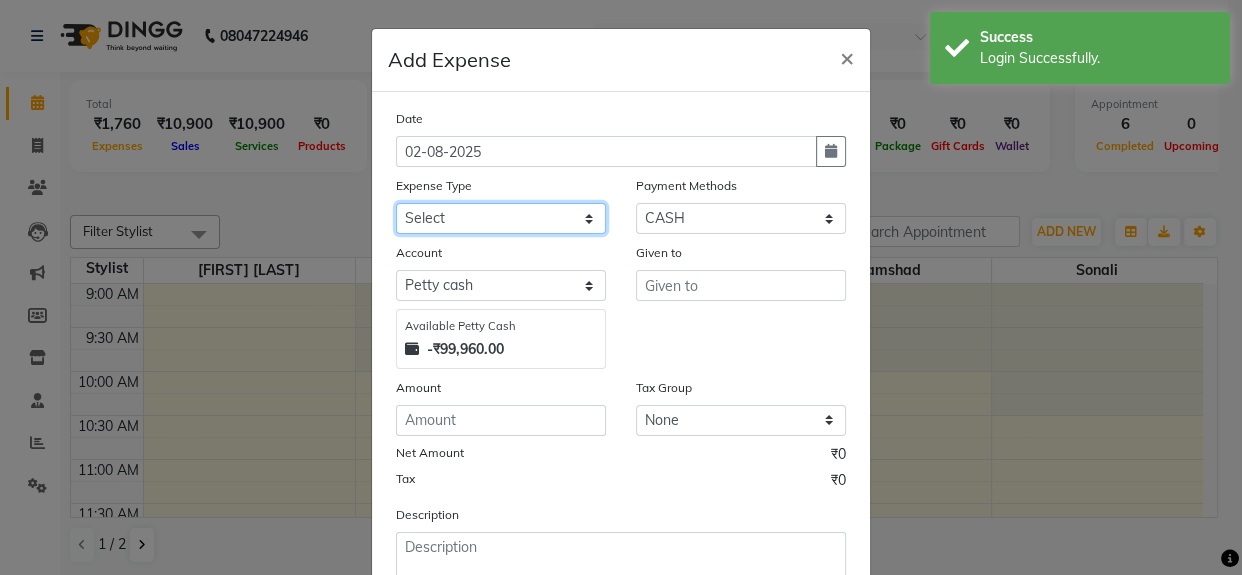 click on "Select Advance Advance Salary Bank charges Cash transfer to bank Cash transfer to hub charity Check Client Snacks Disposabal Electricity bill Equipment Incentive Lundry Maintenance Marketing milk OT Owner Snacks Pantry Product Rent Salary saloon electricity staff advance Staff Snacks Tea Tip Water" 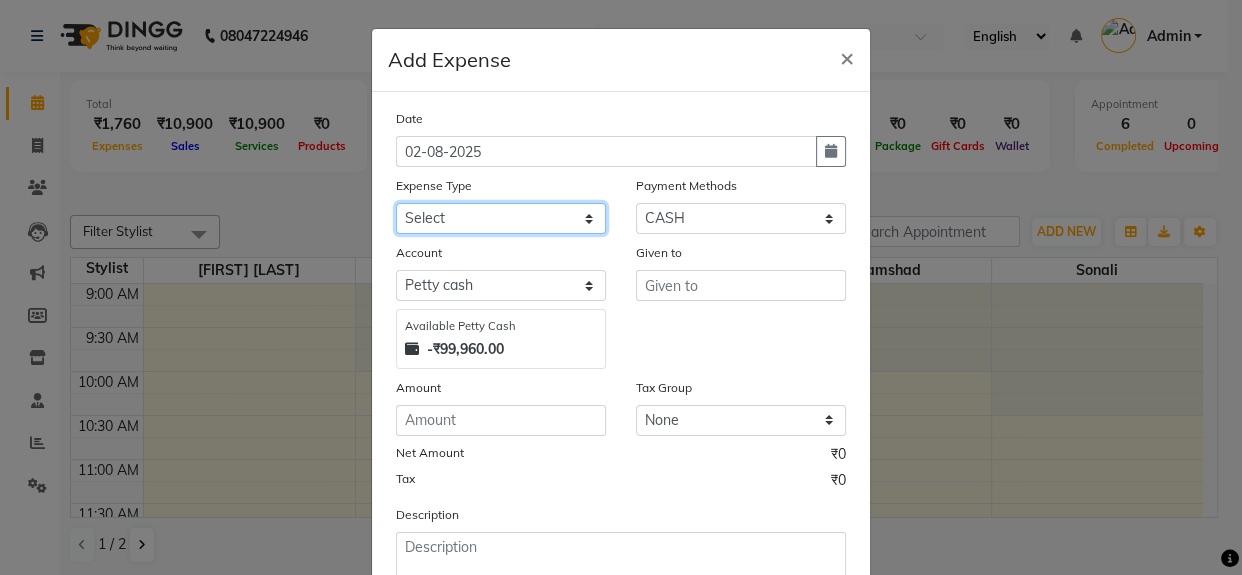 select on "10987" 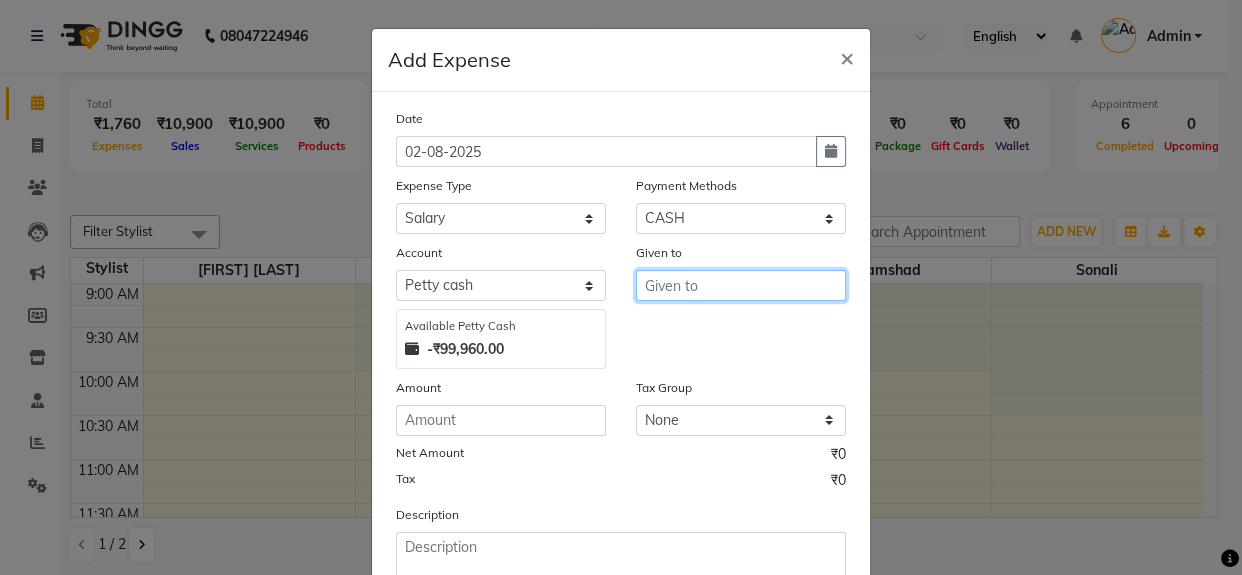 click at bounding box center (741, 285) 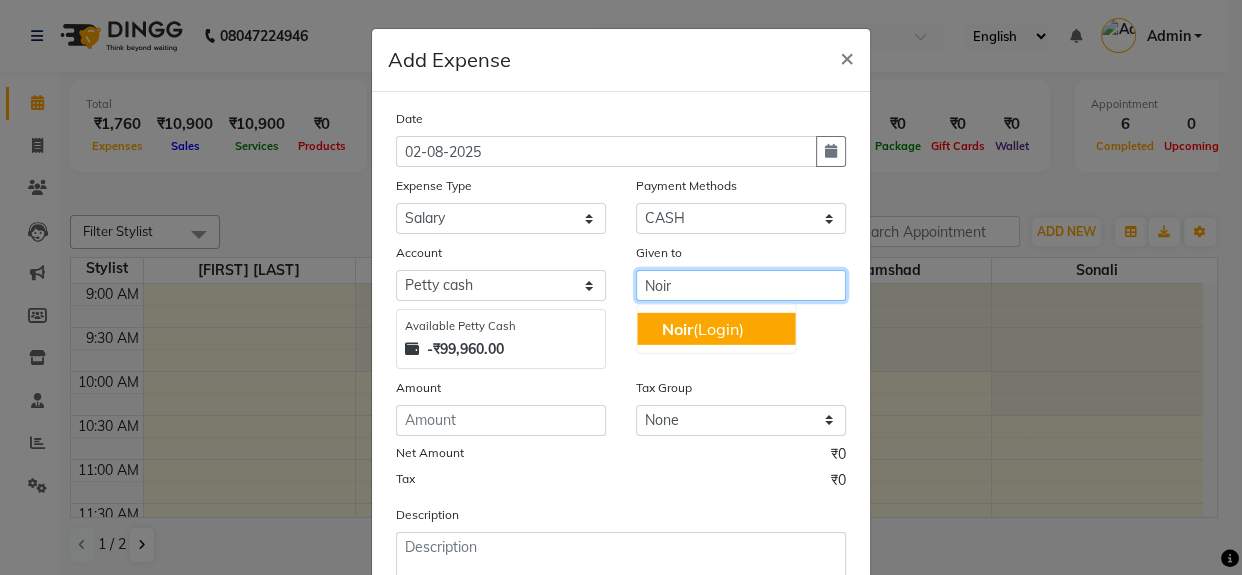 type on "Noir" 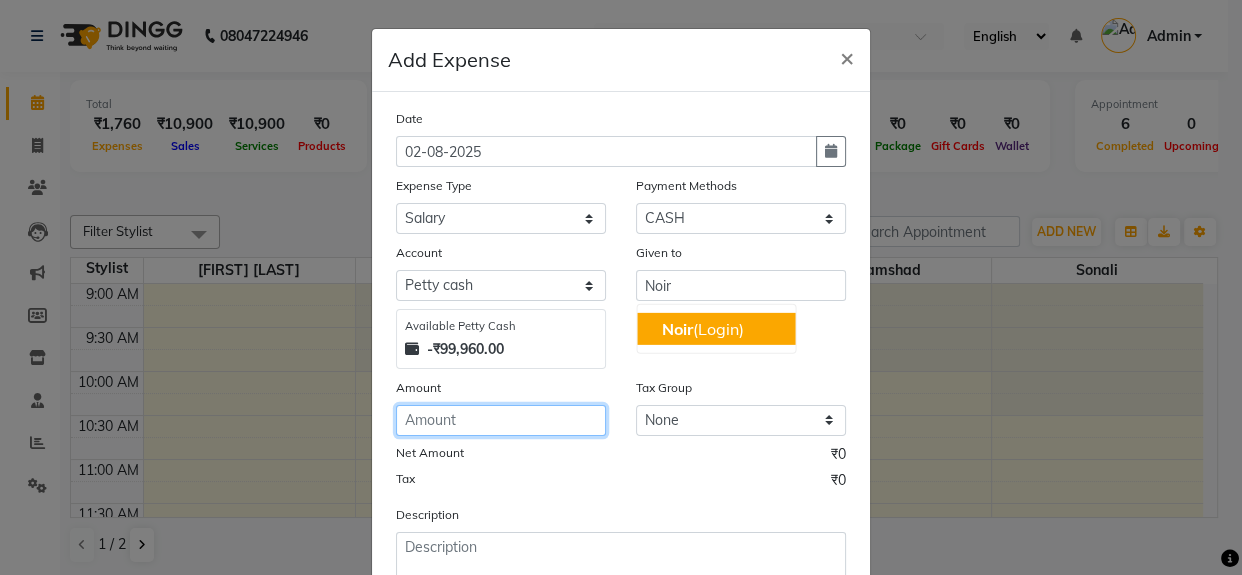 click 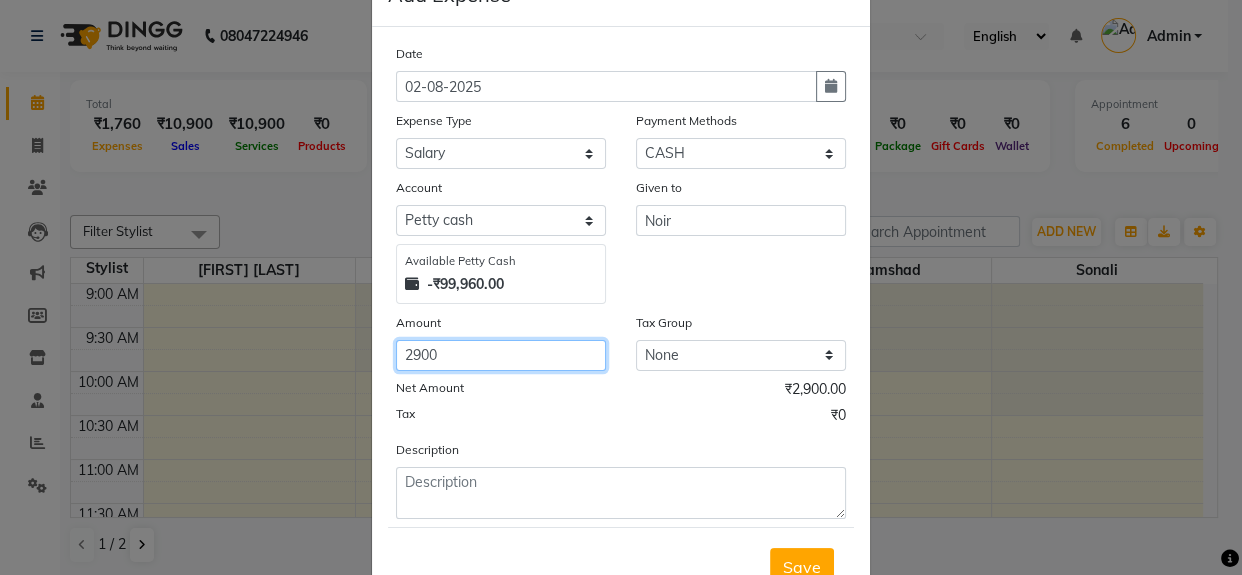 scroll, scrollTop: 142, scrollLeft: 0, axis: vertical 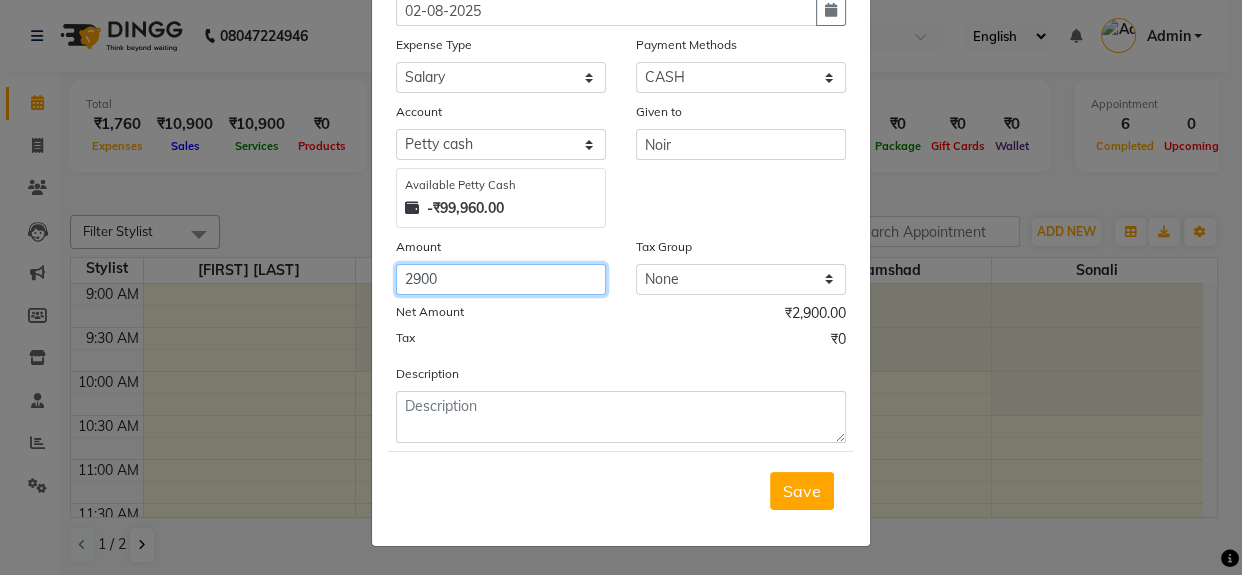 type on "2900" 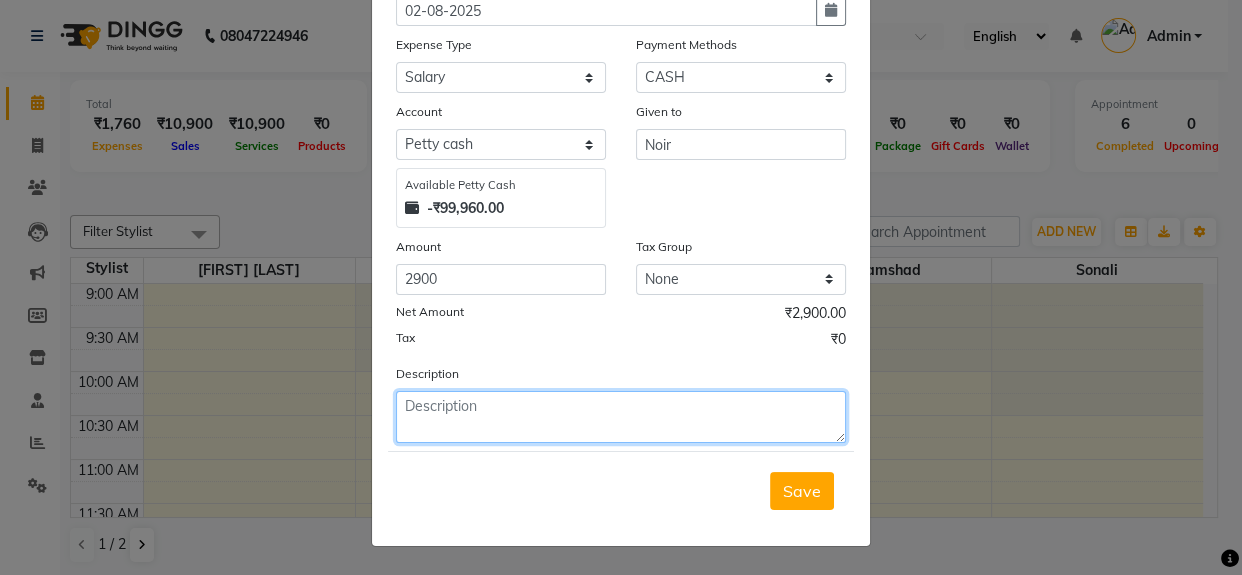 click 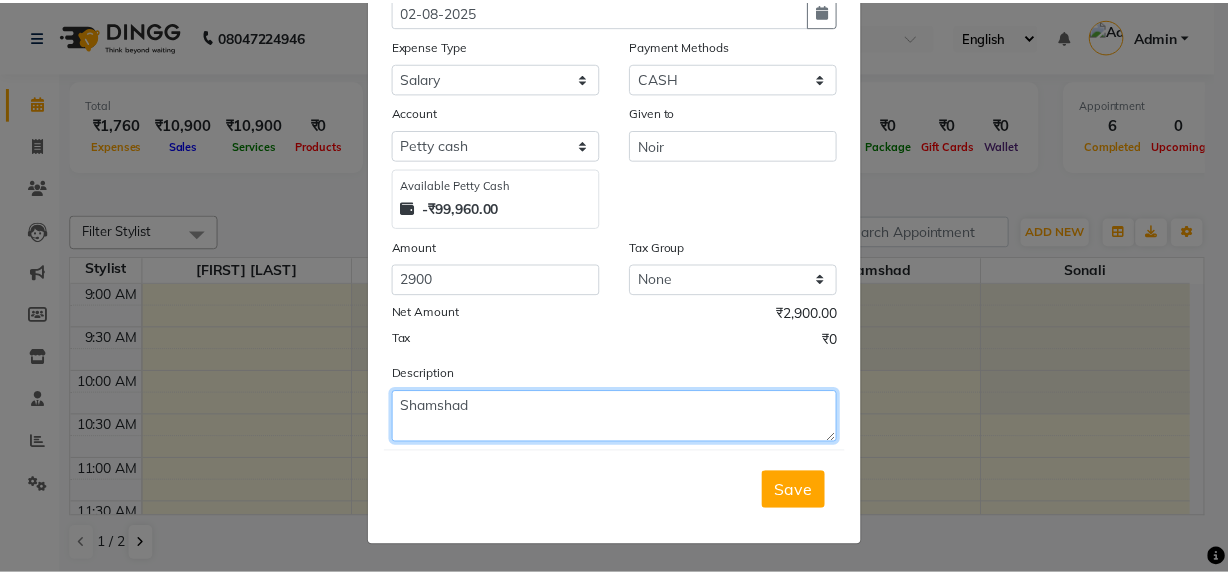 scroll, scrollTop: 142, scrollLeft: 0, axis: vertical 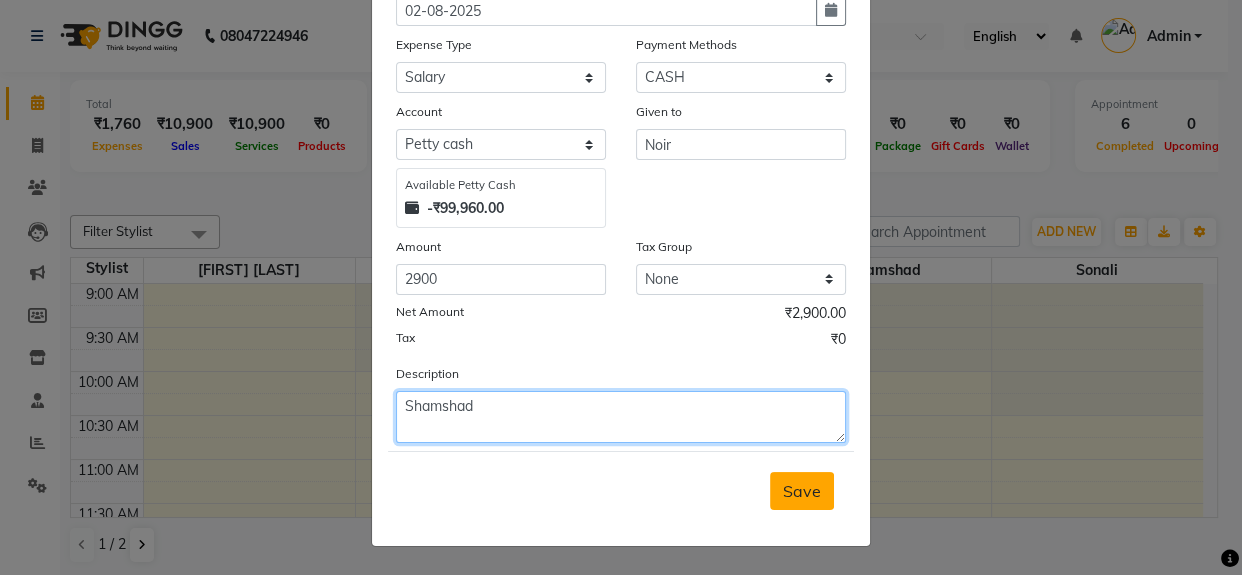 type on "Shamshad" 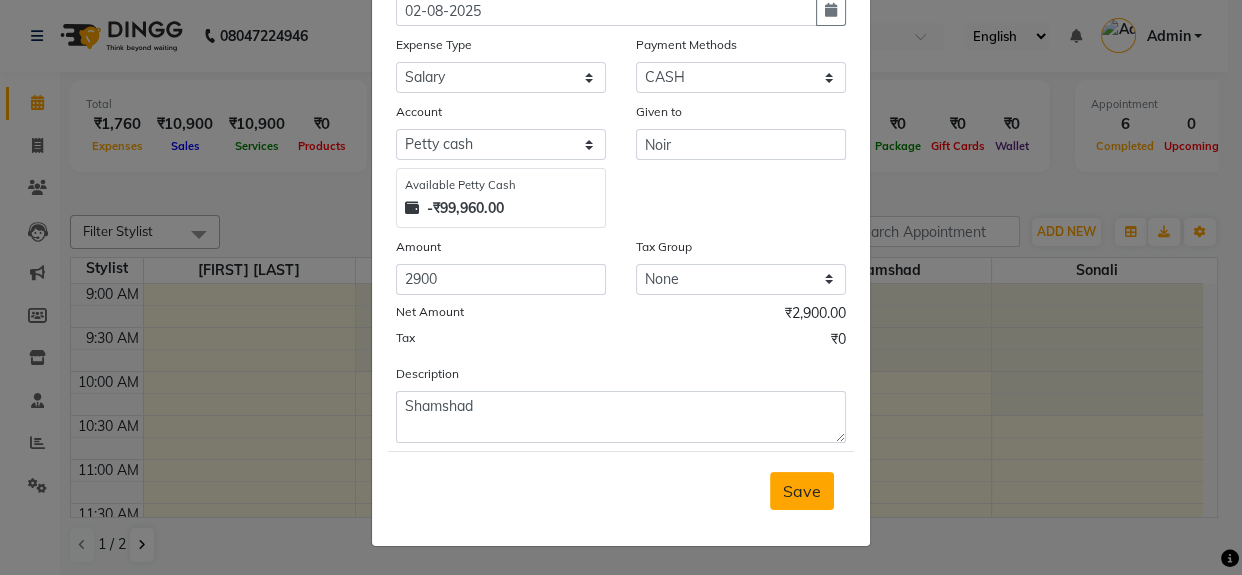 click on "Save" at bounding box center [802, 491] 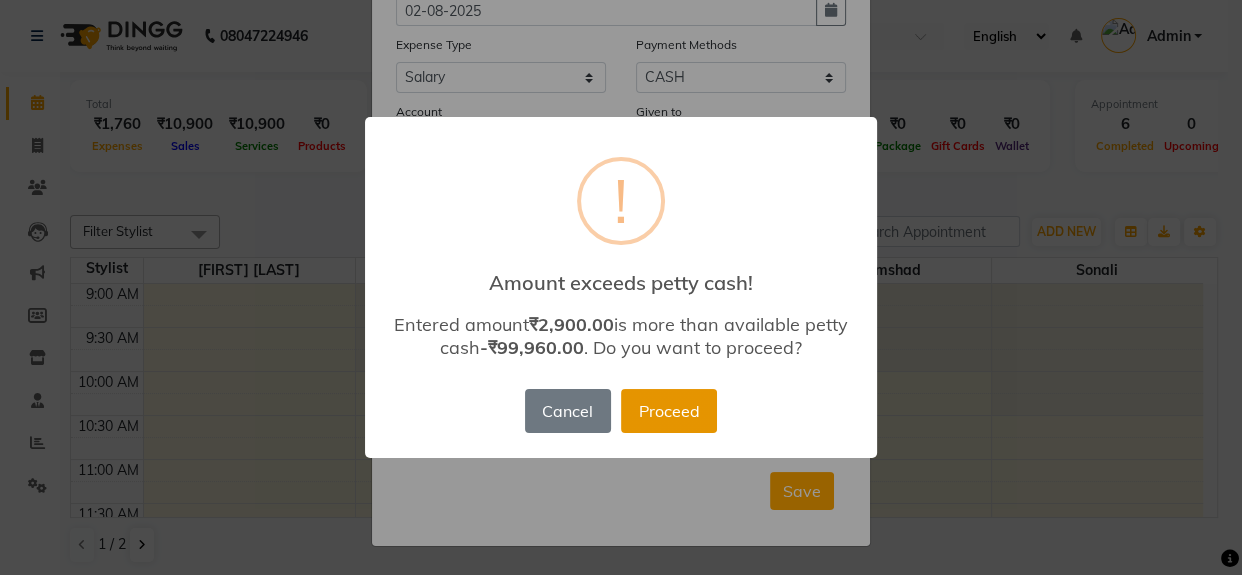 click on "Proceed" at bounding box center [669, 411] 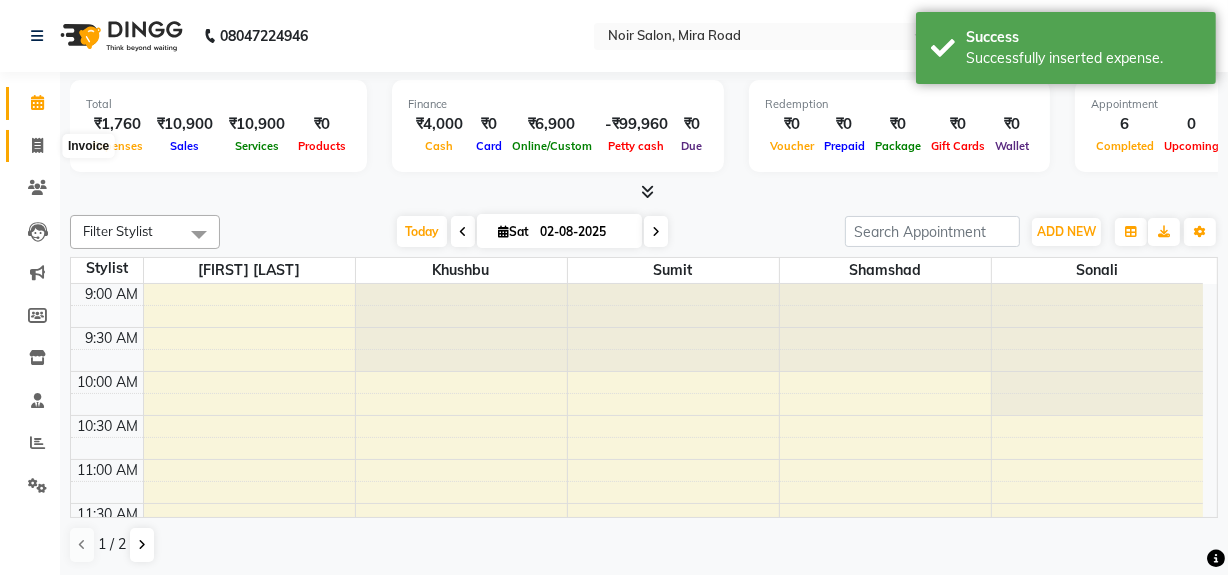 click 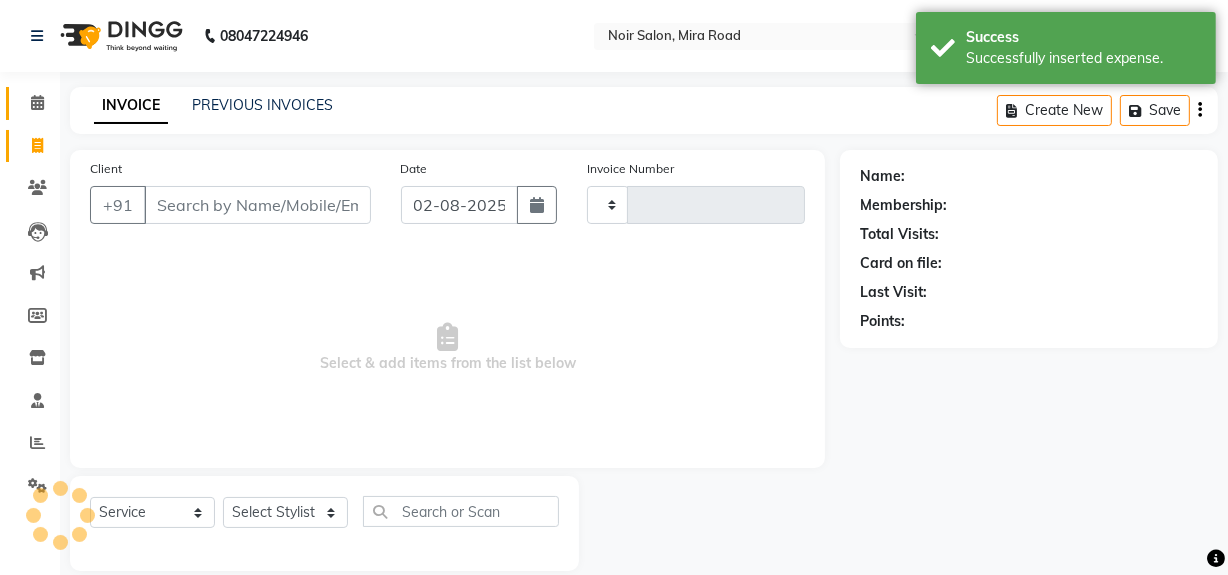 click 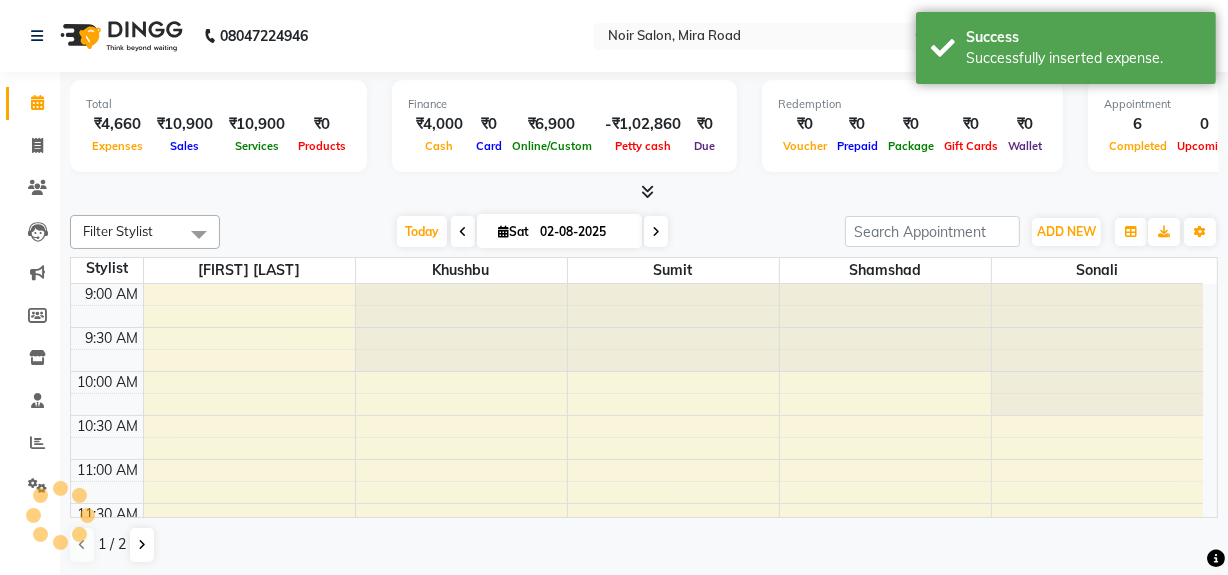scroll, scrollTop: 0, scrollLeft: 0, axis: both 